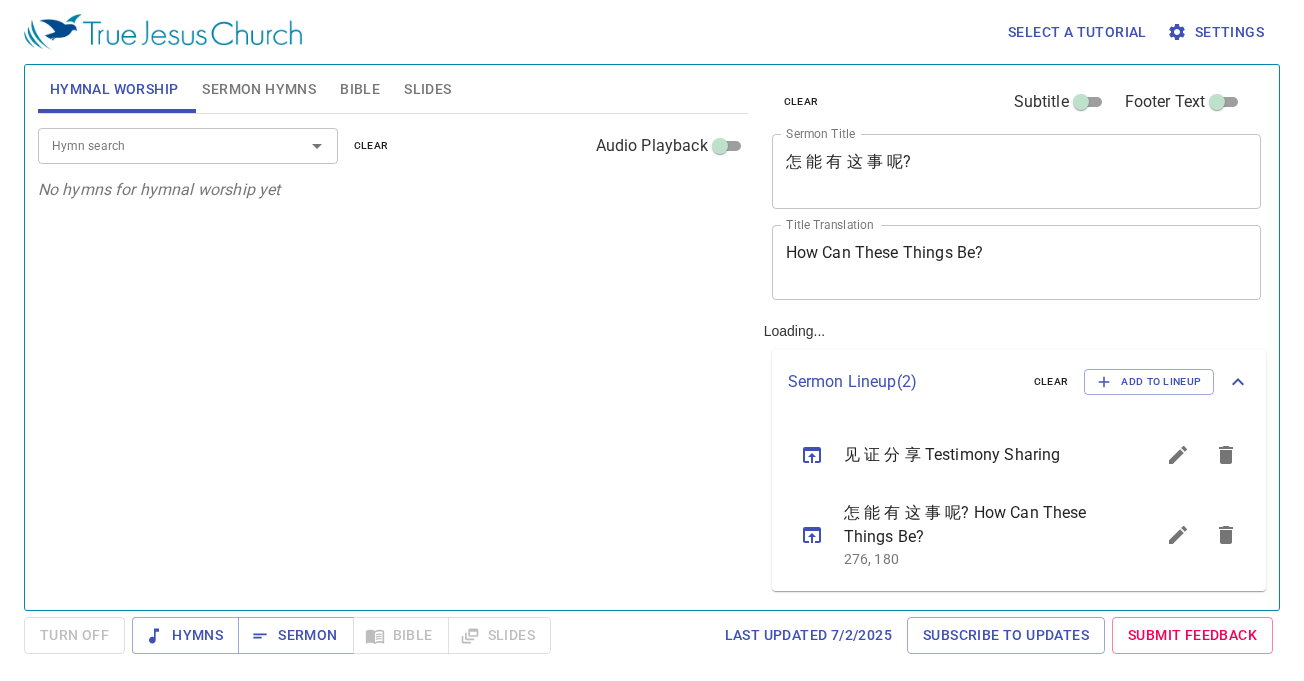 scroll, scrollTop: 0, scrollLeft: 0, axis: both 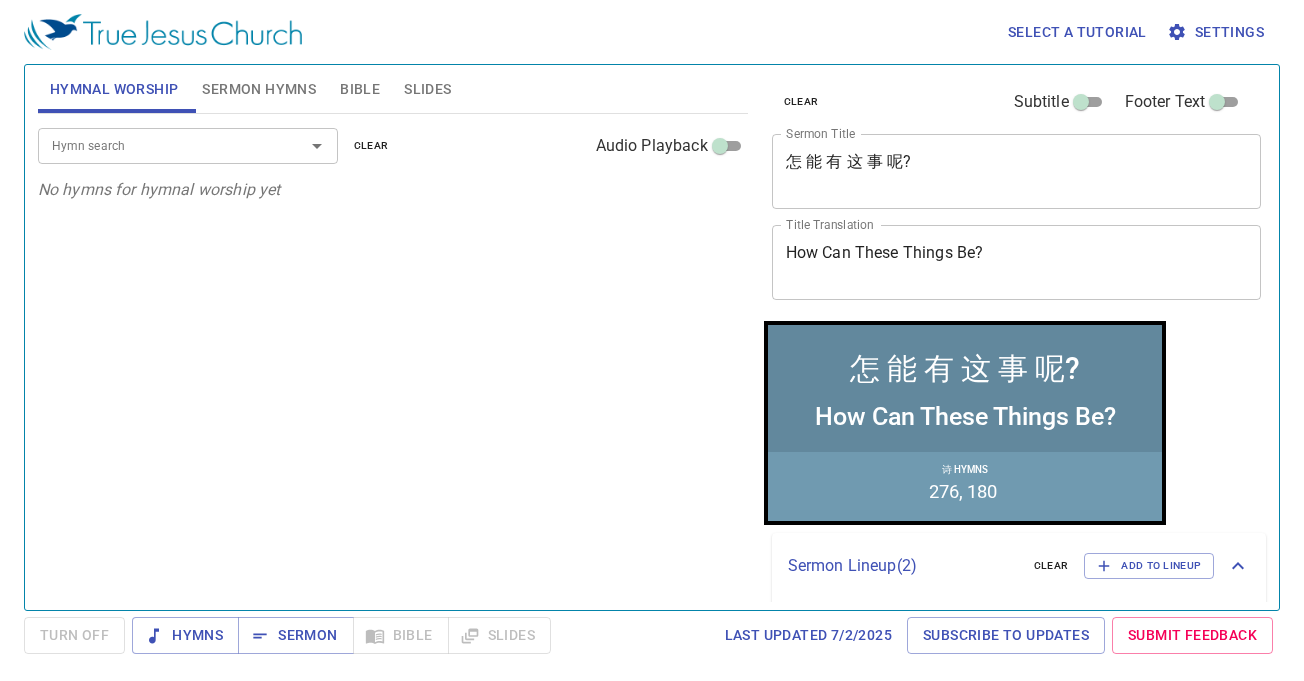 click on "Sermon Hymns" at bounding box center (259, 89) 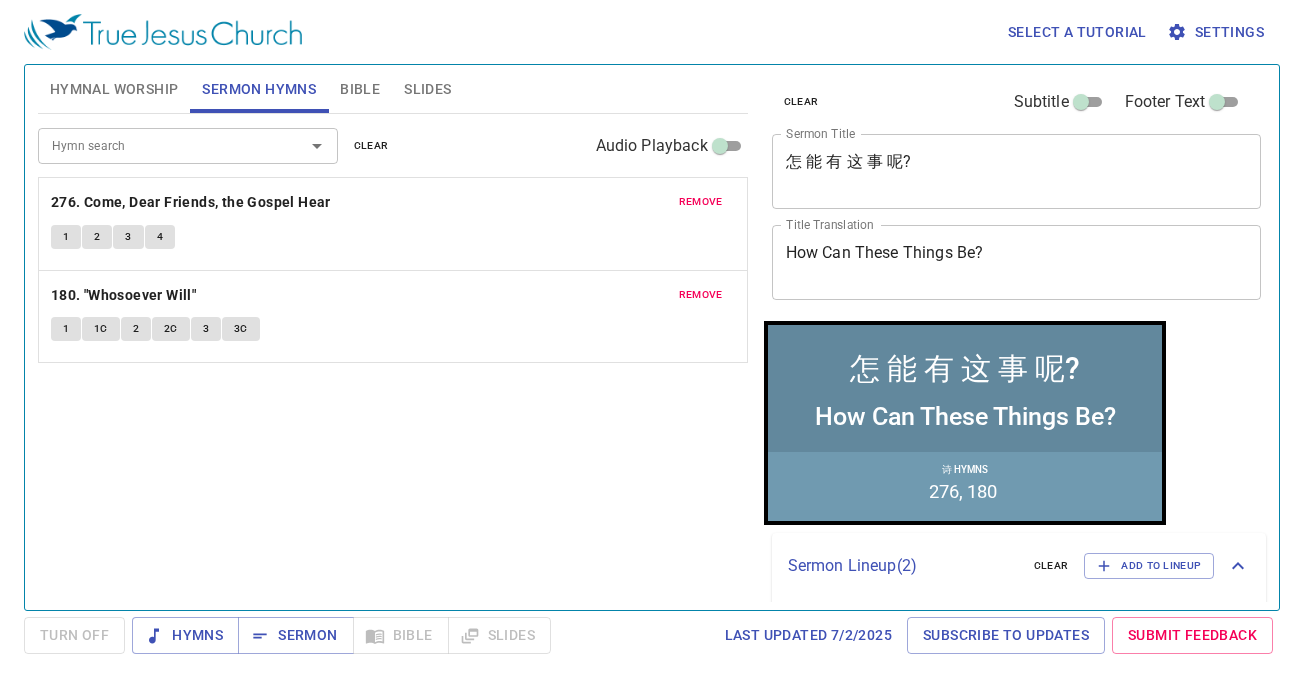 click on "Bible" at bounding box center (360, 89) 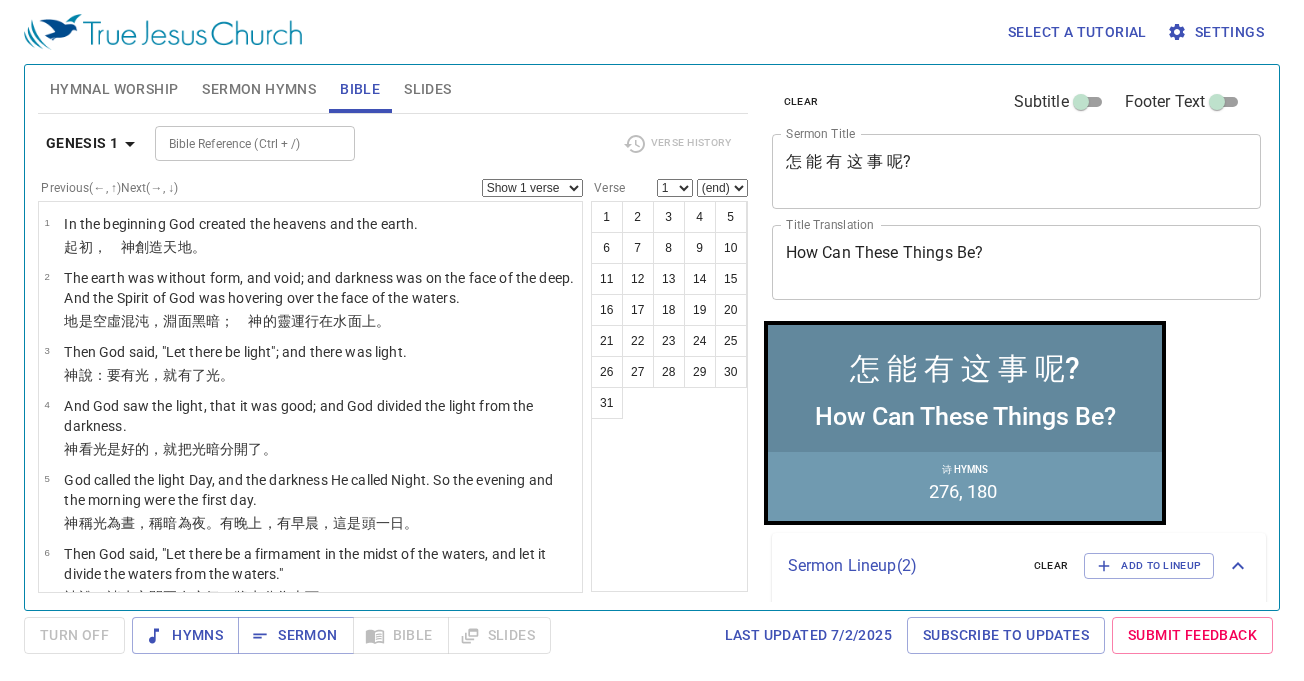 click on "Genesis 1" at bounding box center [82, 143] 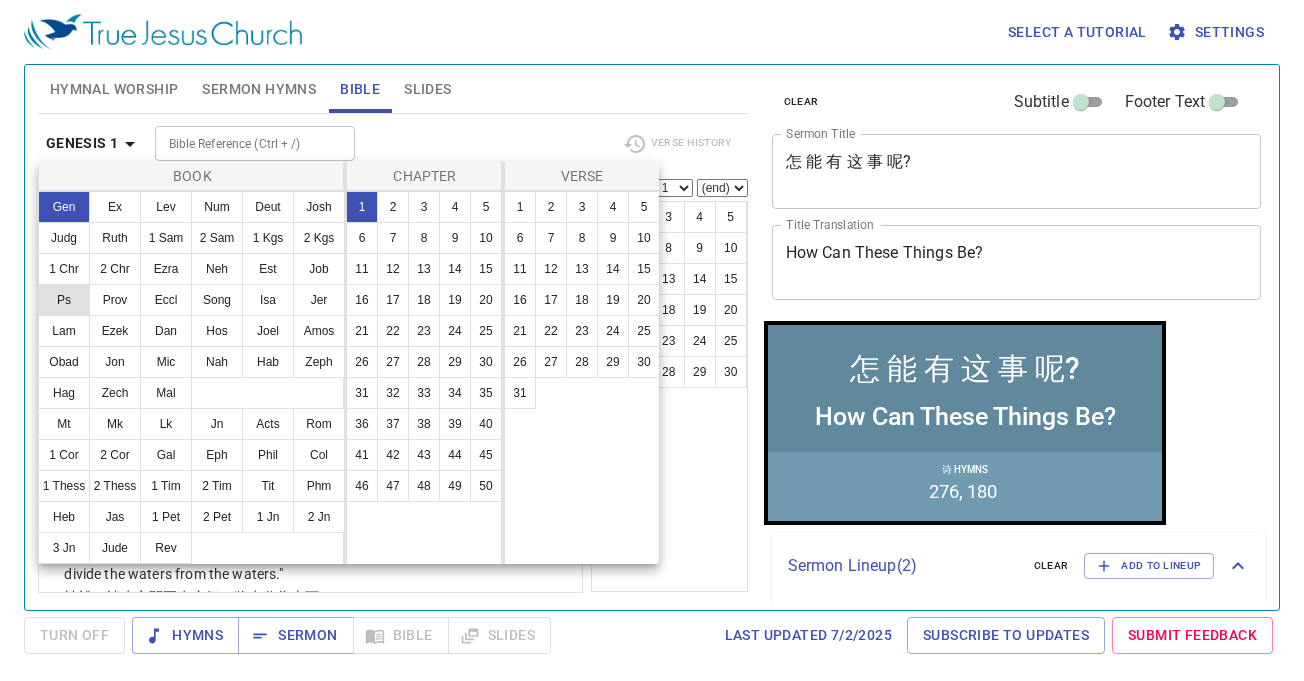 click on "Ps" at bounding box center (64, 300) 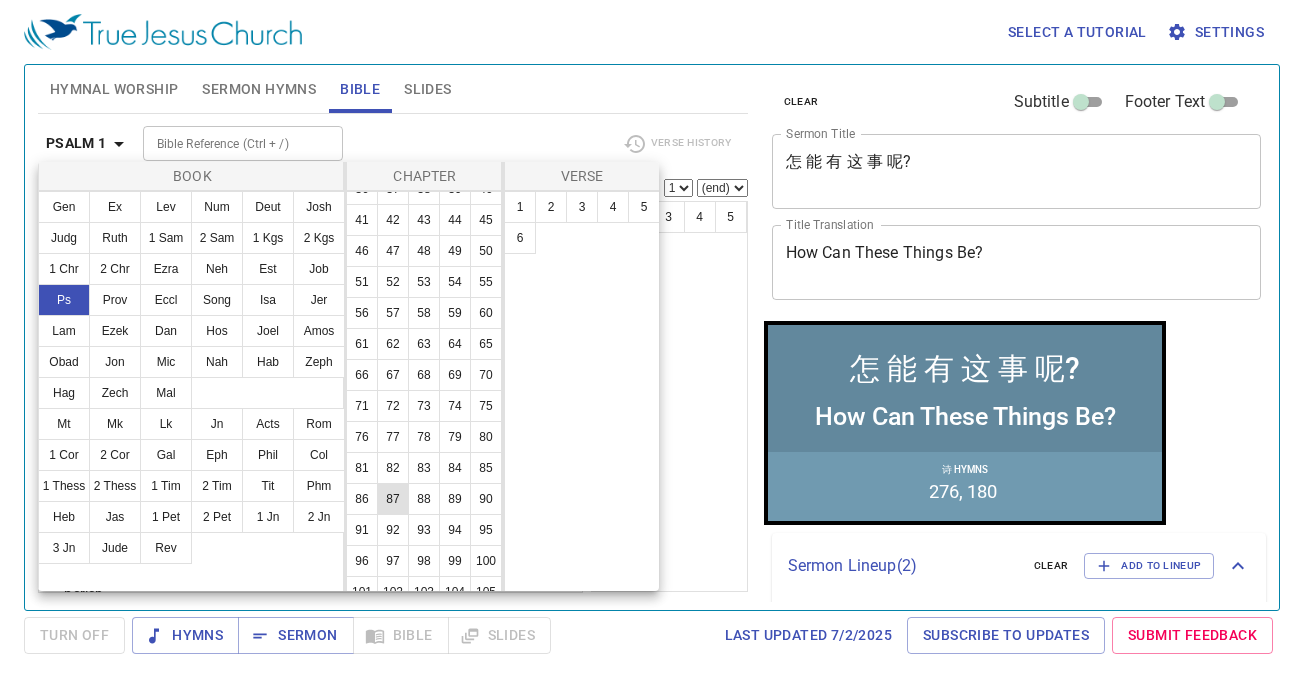 scroll, scrollTop: 400, scrollLeft: 0, axis: vertical 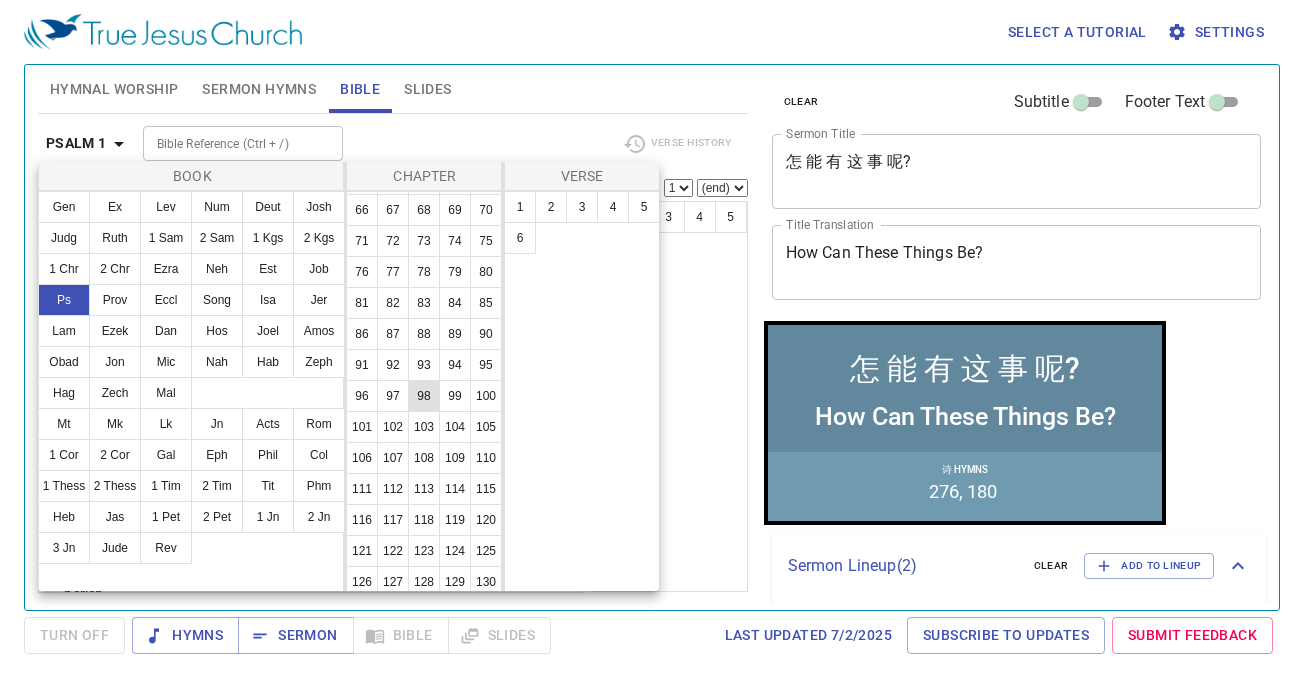 click on "98" at bounding box center (424, 396) 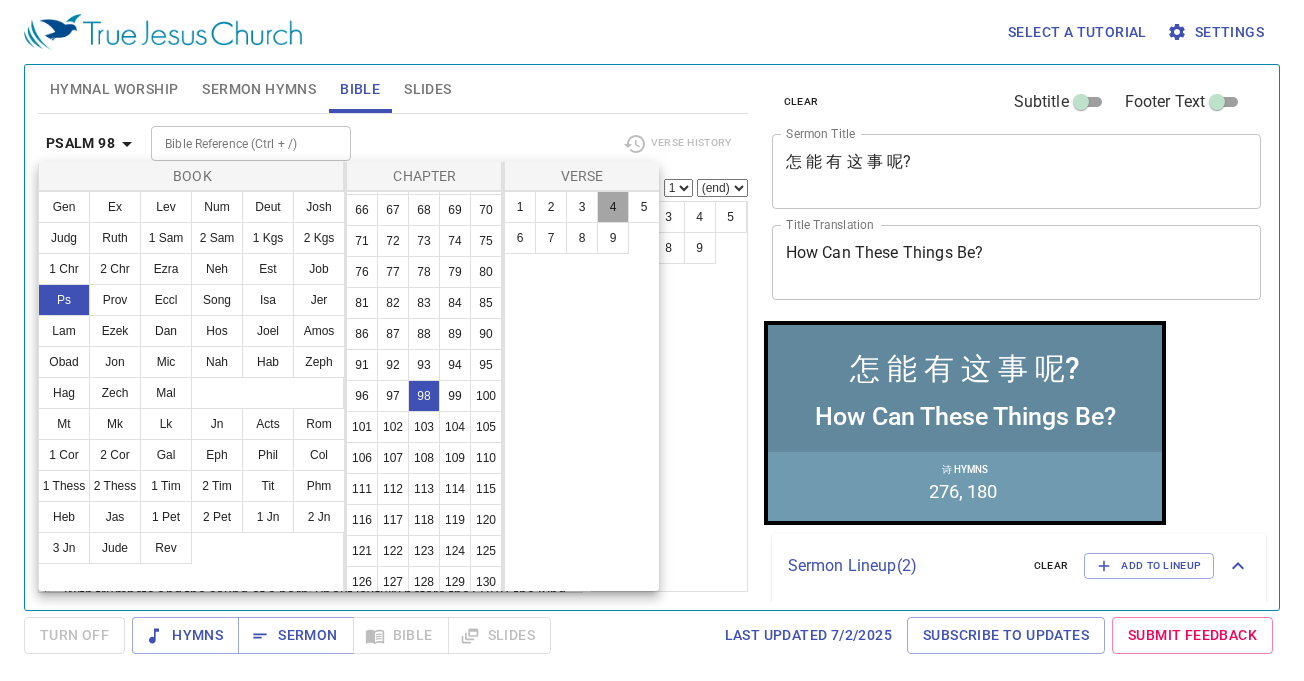 click on "4" at bounding box center [613, 207] 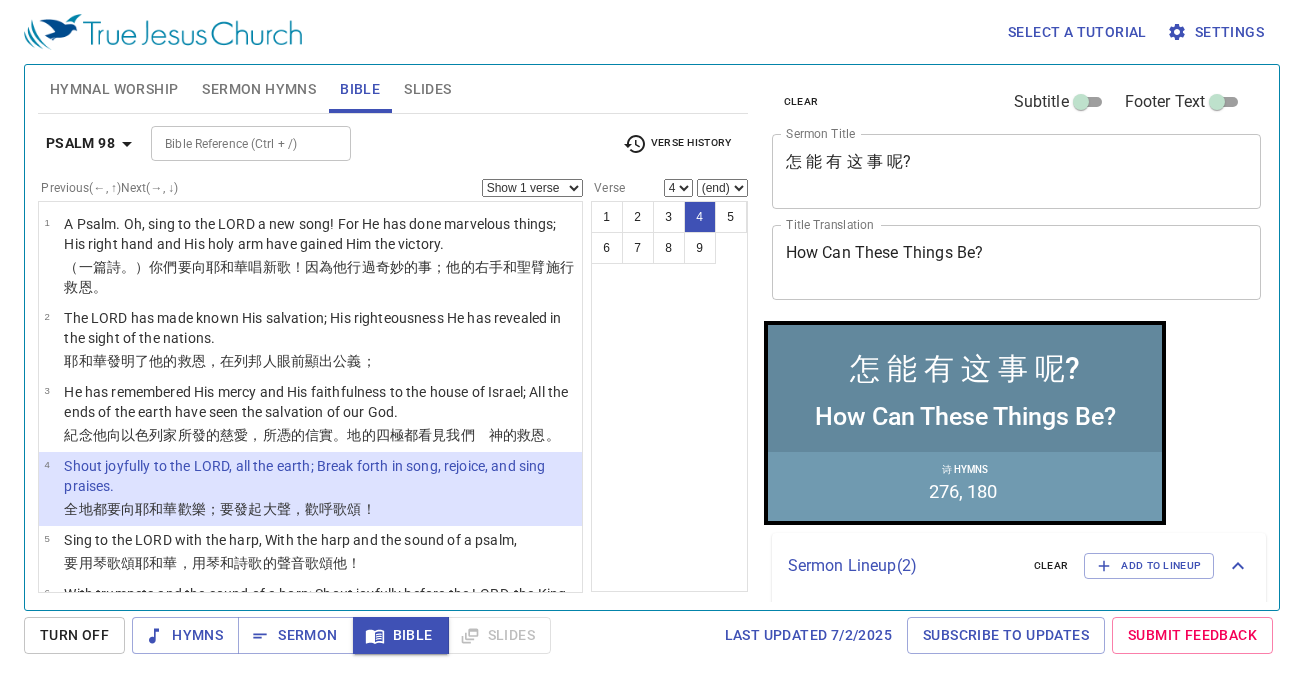 click on "(end) 5 6 7 8 9" at bounding box center (722, 188) 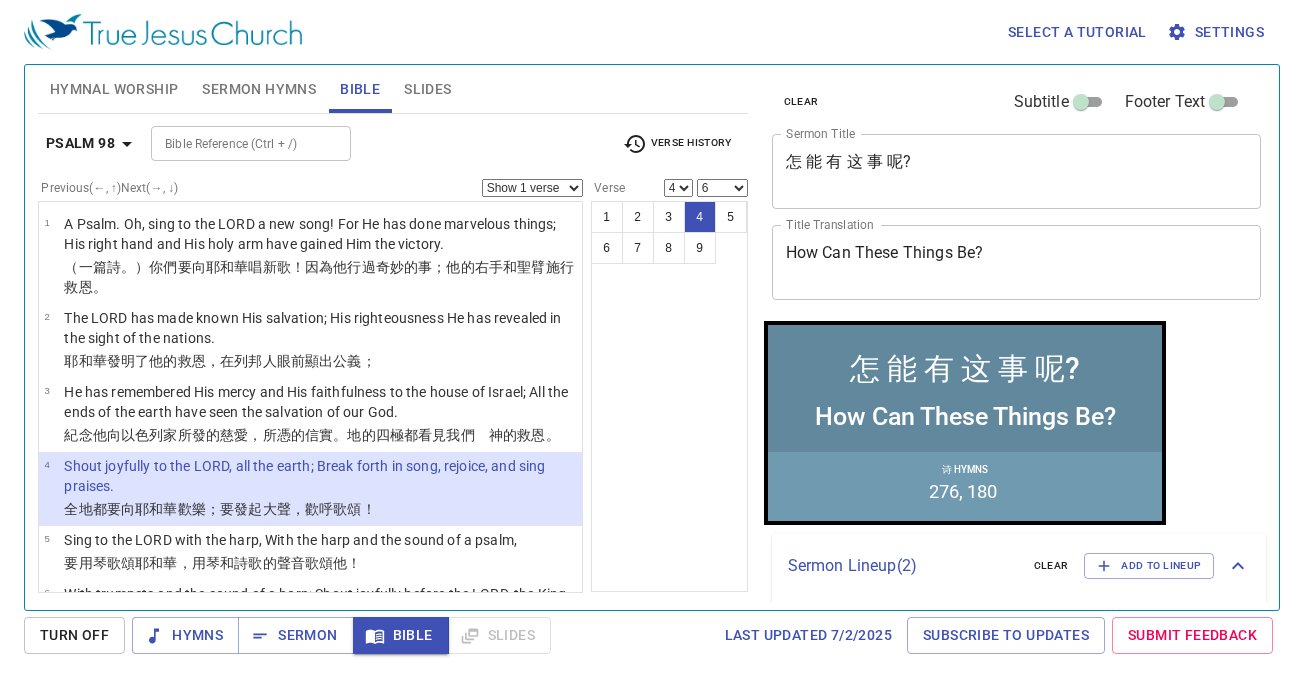 click on "(end) 5 6 7 8 9" at bounding box center (722, 188) 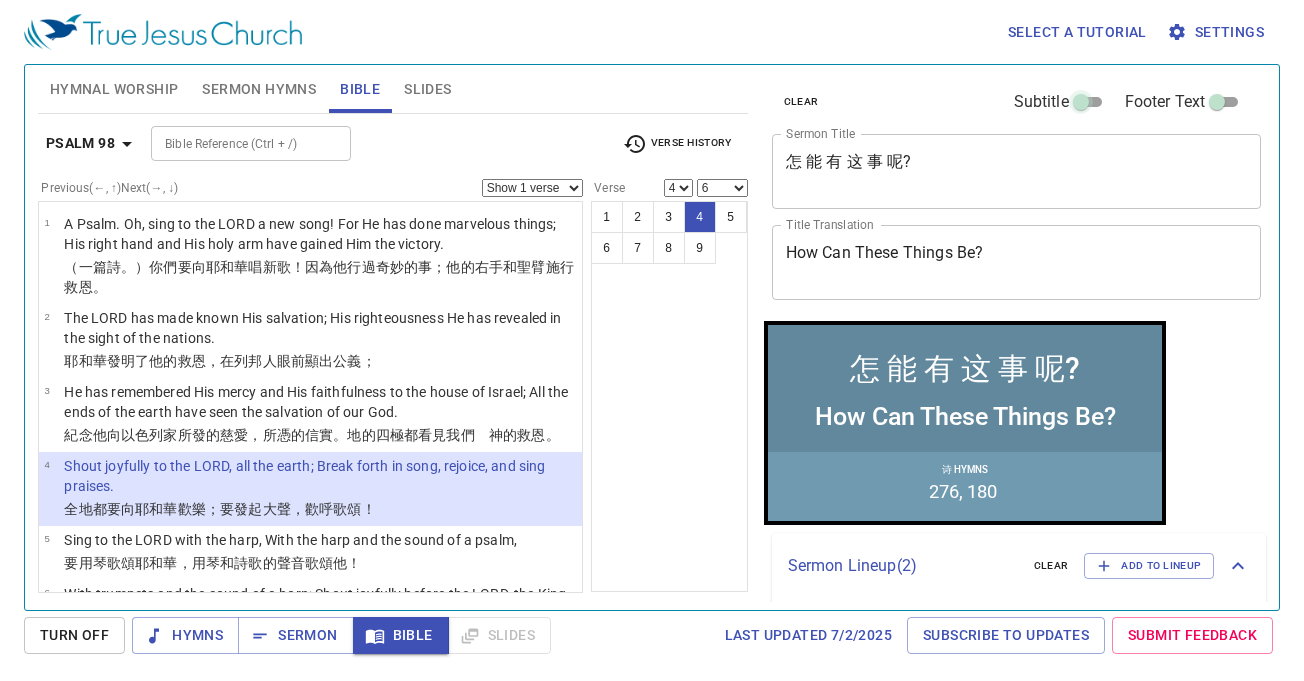 drag, startPoint x: 1073, startPoint y: 106, endPoint x: 1062, endPoint y: 107, distance: 11.045361 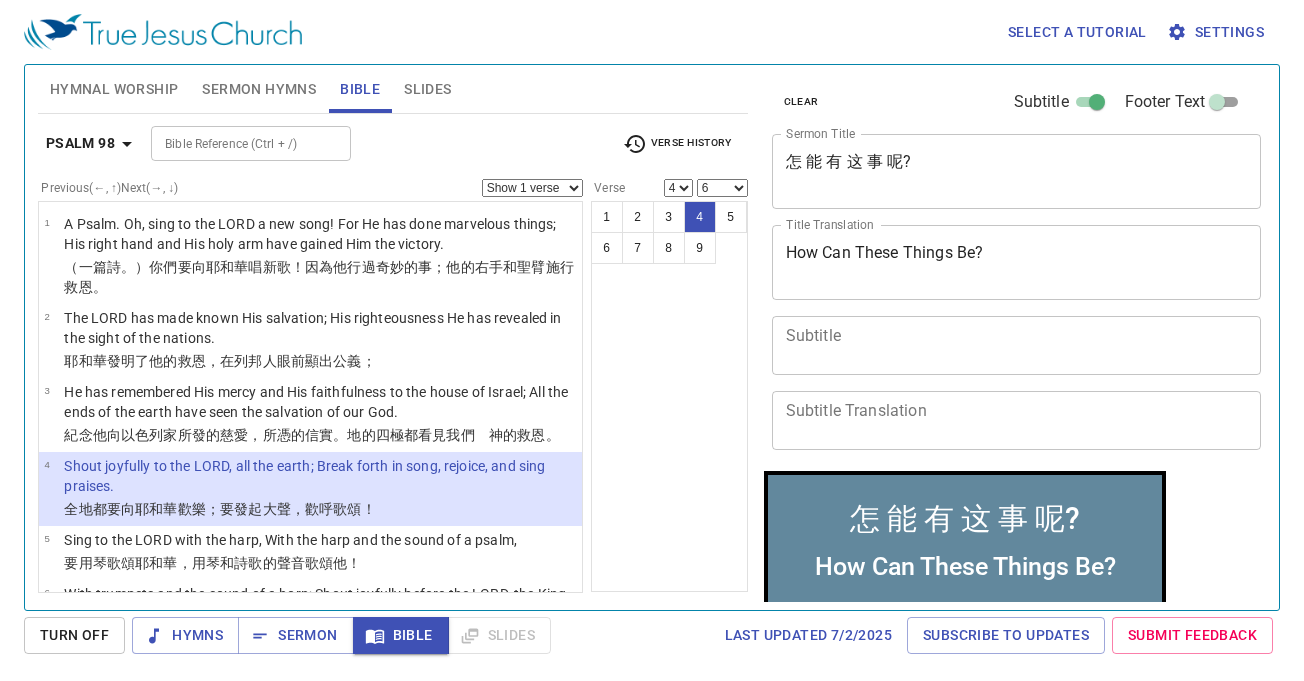 click on "Subtitle" at bounding box center [1097, 106] 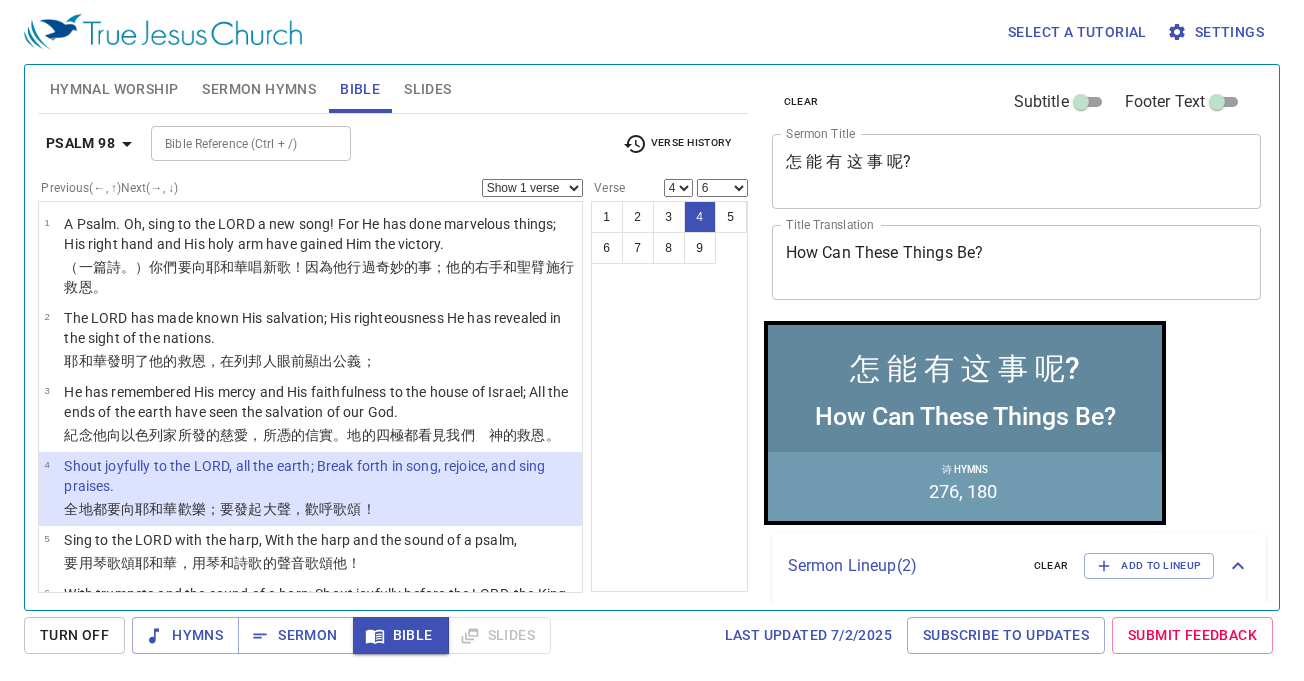 click on "1 2 3 4 5 6 7 8 9" at bounding box center [669, 396] 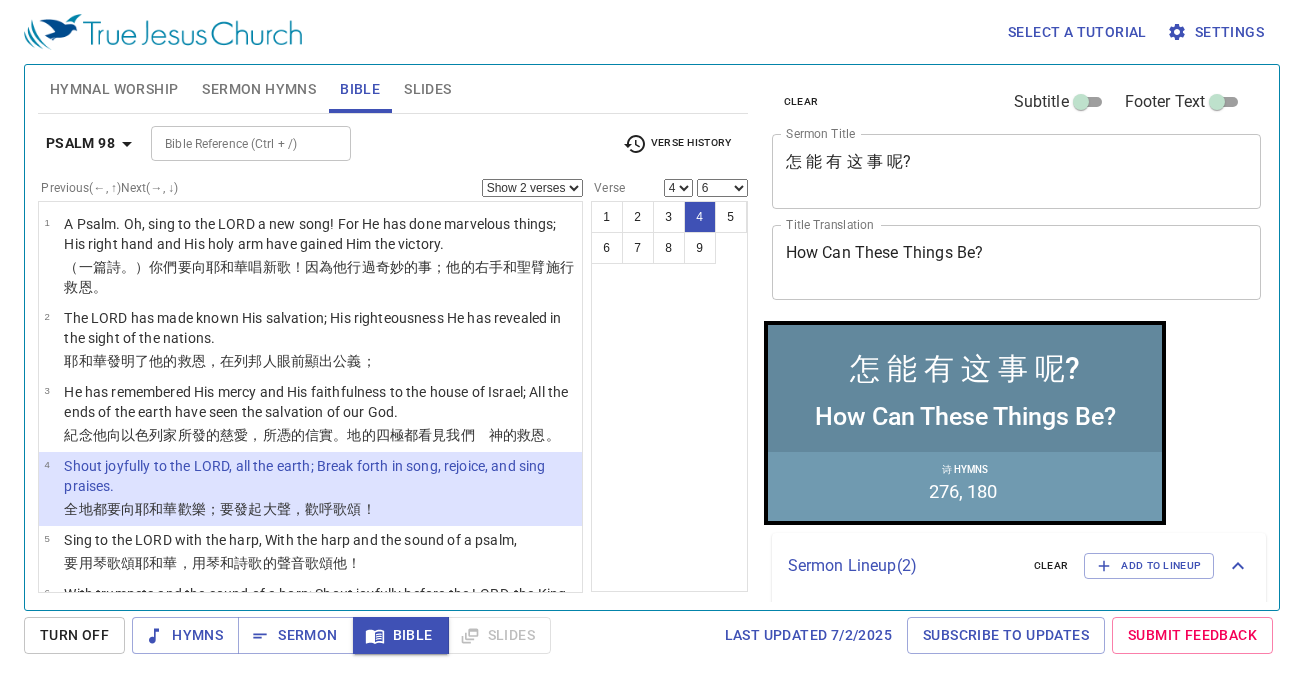 click on "Show 1 verse Show 2 verses Show 3 verses Show 4 verses Show 5 verses" at bounding box center [532, 188] 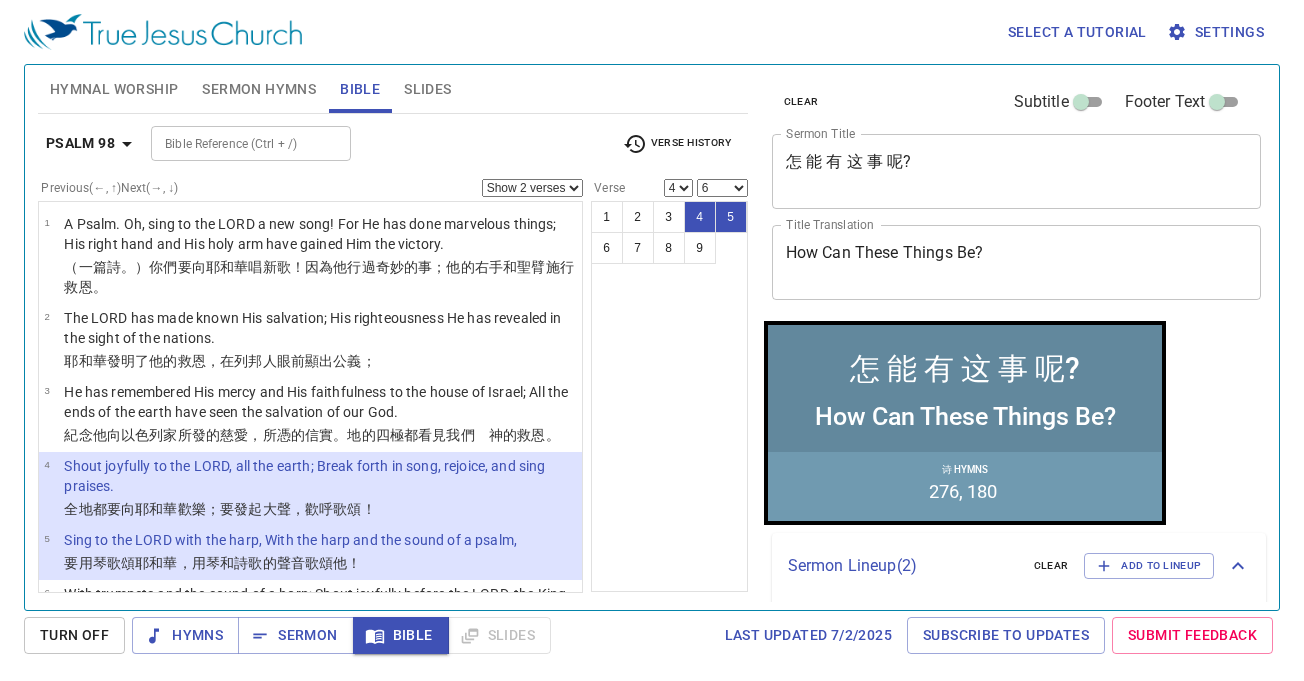drag, startPoint x: 560, startPoint y: 186, endPoint x: 555, endPoint y: 196, distance: 11.18034 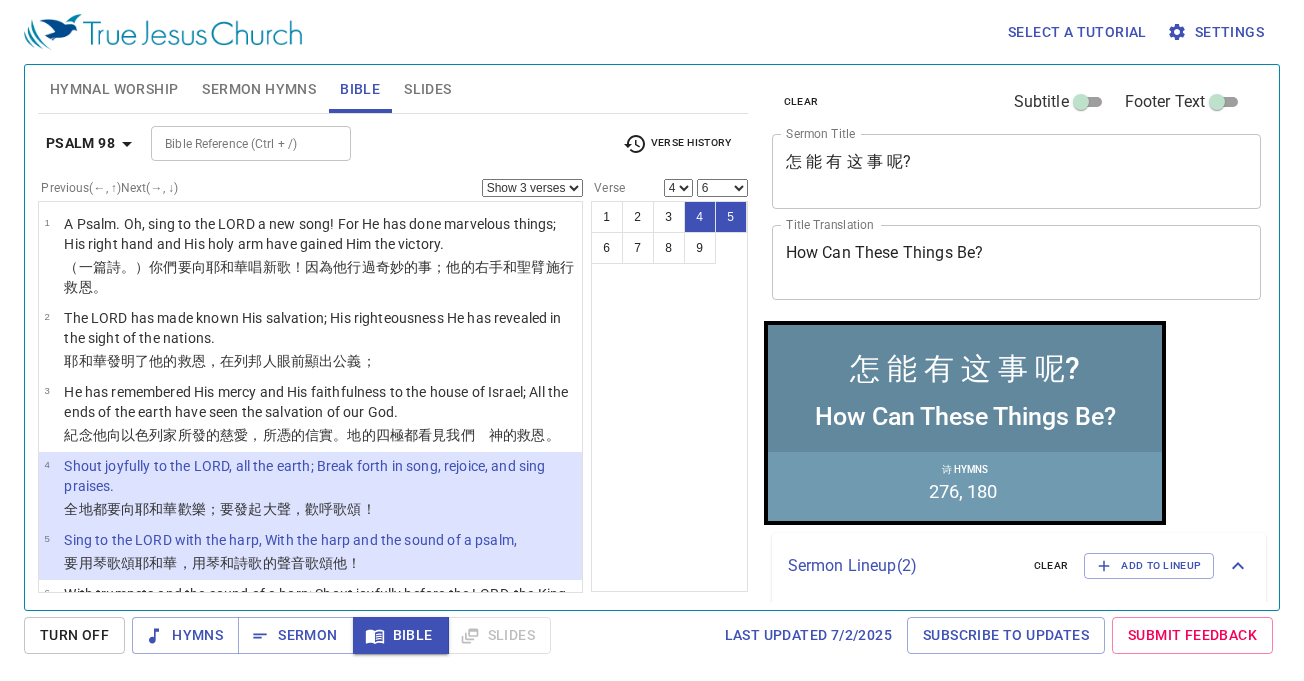 click on "Show 1 verse Show 2 verses Show 3 verses Show 4 verses Show 5 verses" at bounding box center (532, 188) 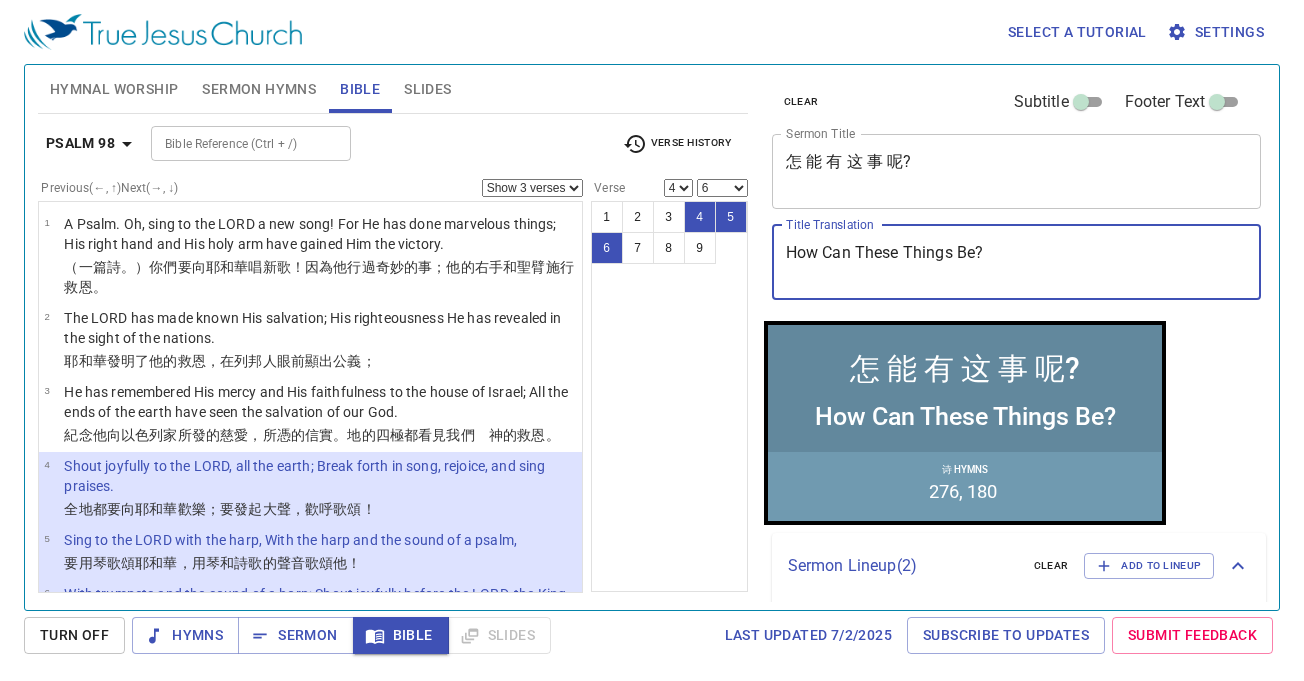 drag, startPoint x: 1018, startPoint y: 265, endPoint x: 837, endPoint y: 284, distance: 181.9945 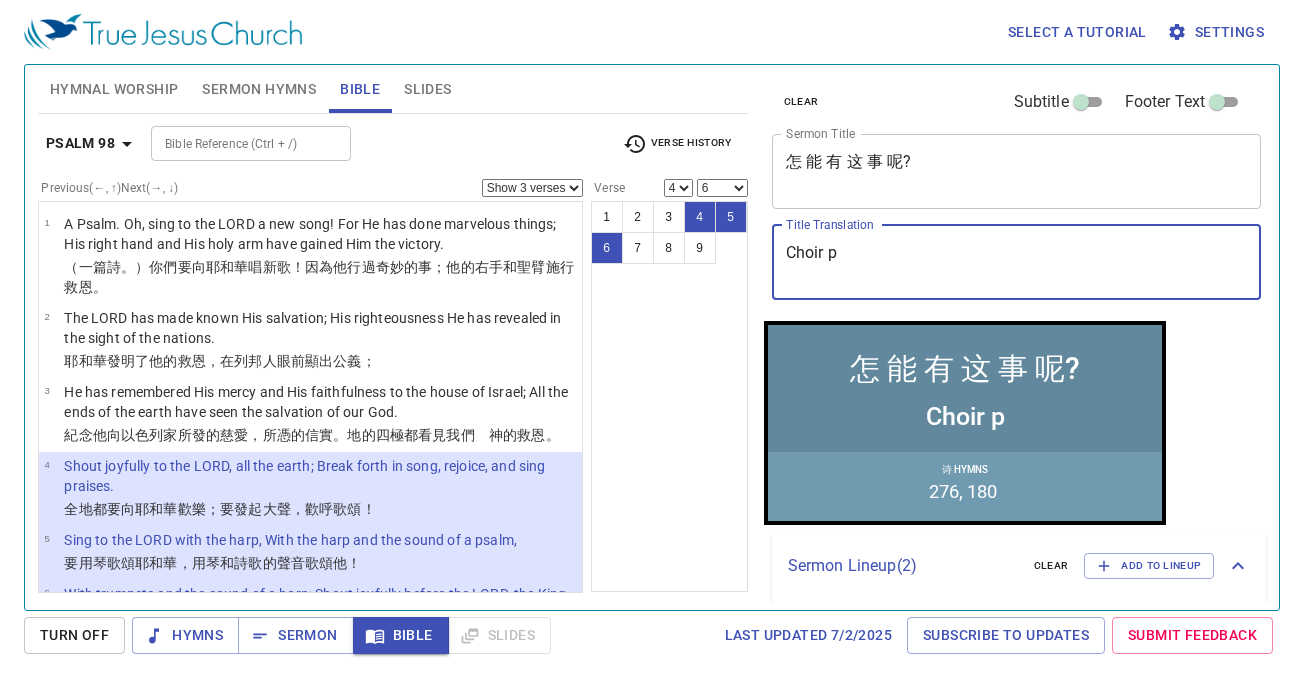 type on "Choir" 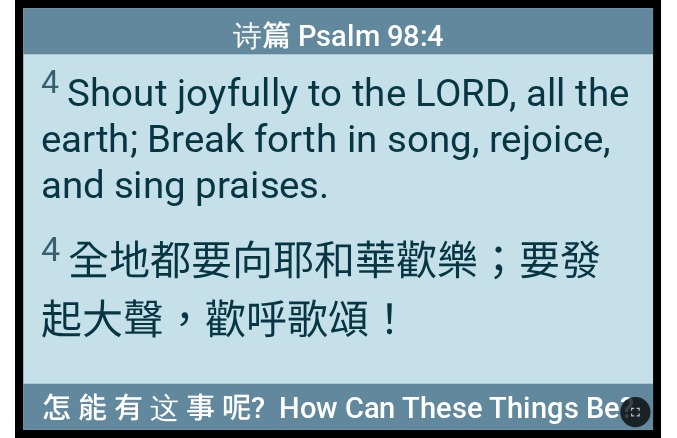scroll, scrollTop: 0, scrollLeft: 0, axis: both 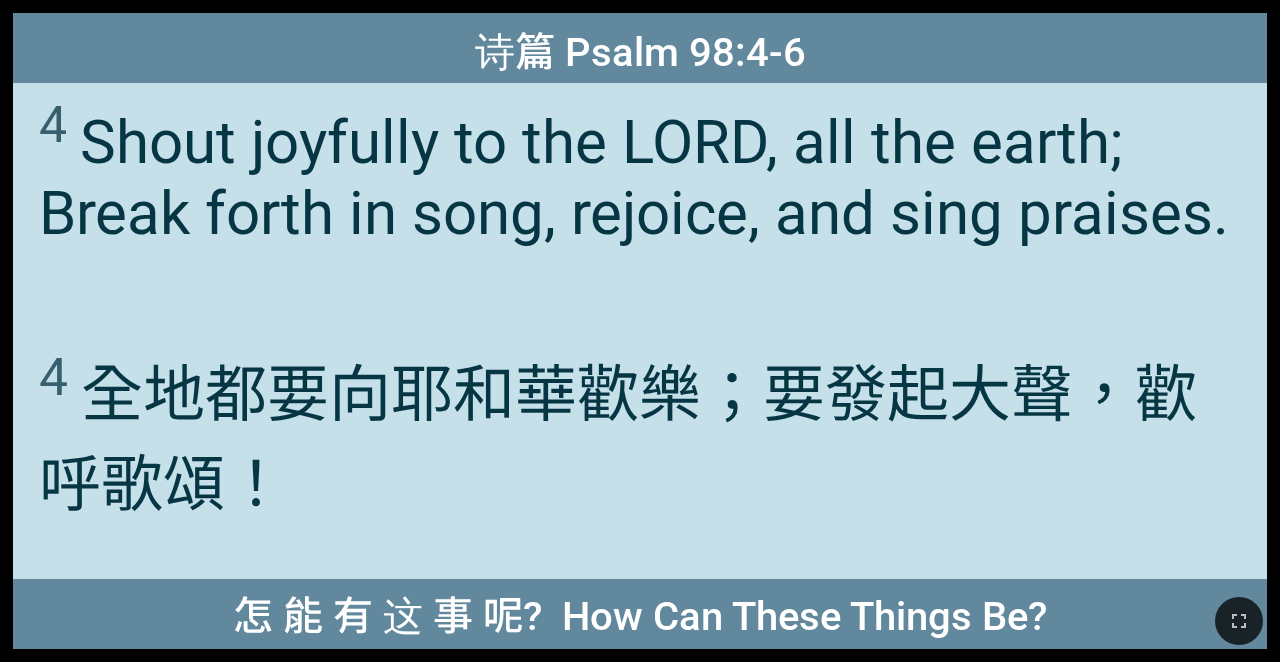 click on "4 Shout joyfully to the LORD, all the earth; Break forth in song, rejoice, and sing praises." at bounding box center [639, 172] 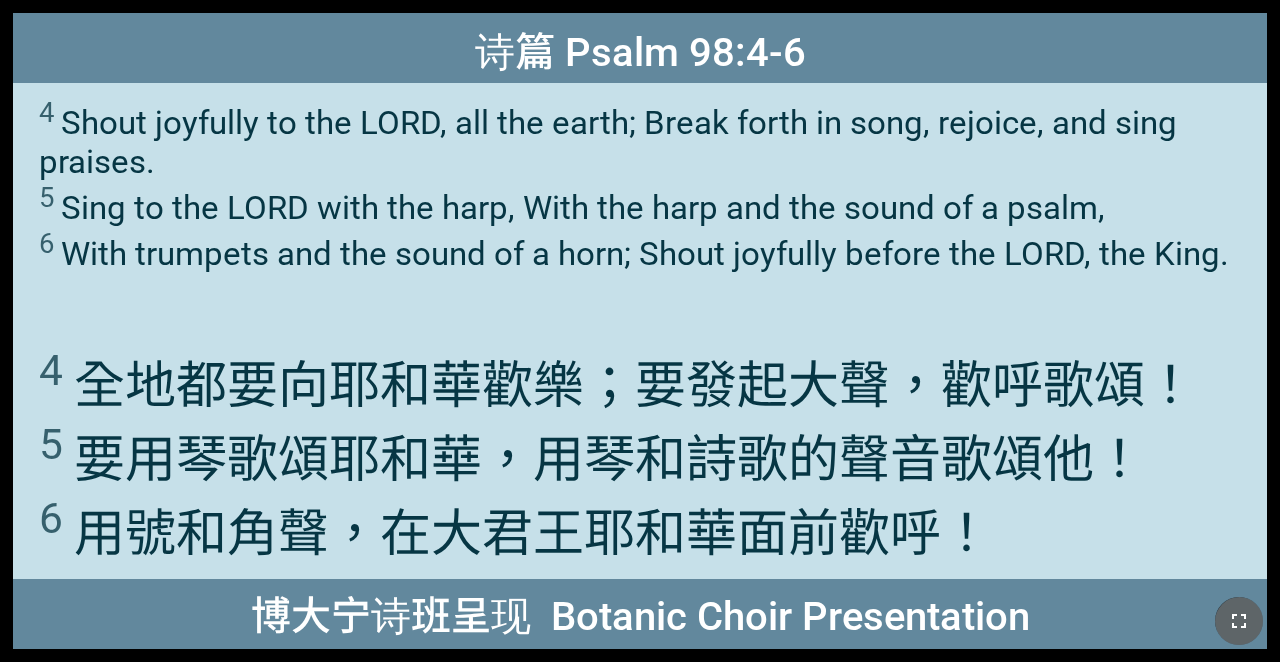 drag, startPoint x: 1243, startPoint y: 627, endPoint x: 1244, endPoint y: 686, distance: 59.008472 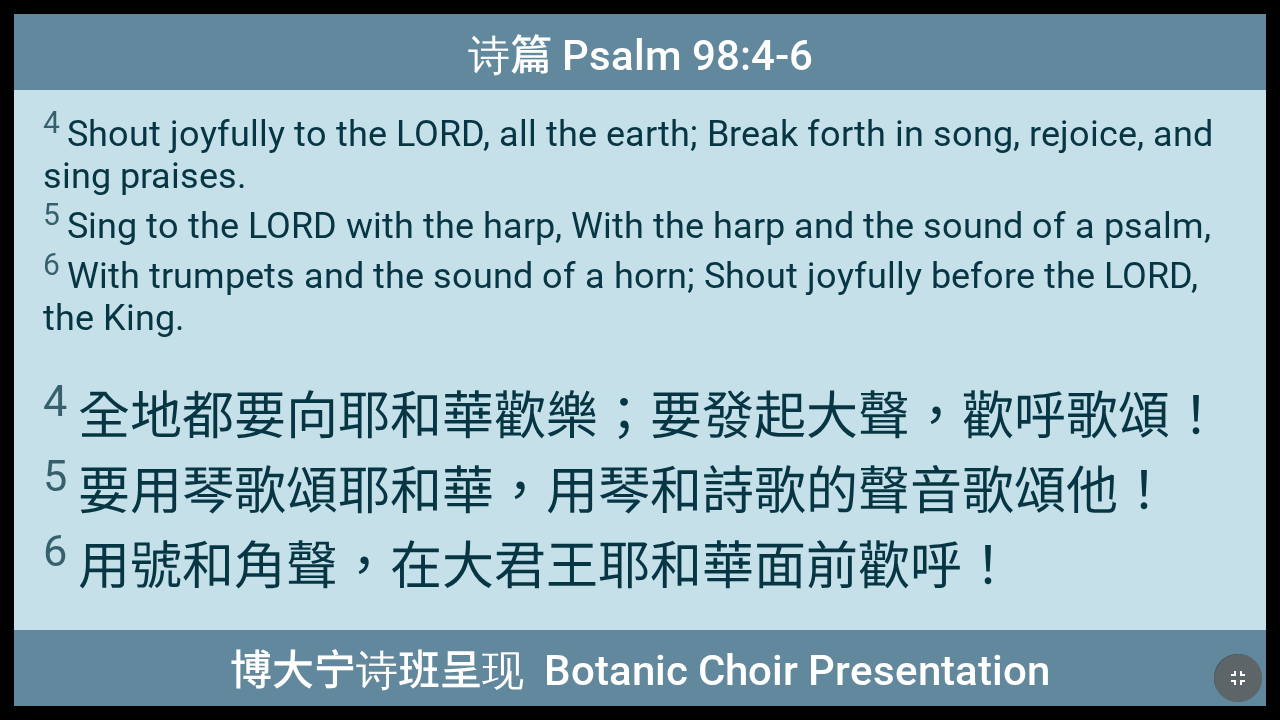 click at bounding box center [1238, 678] 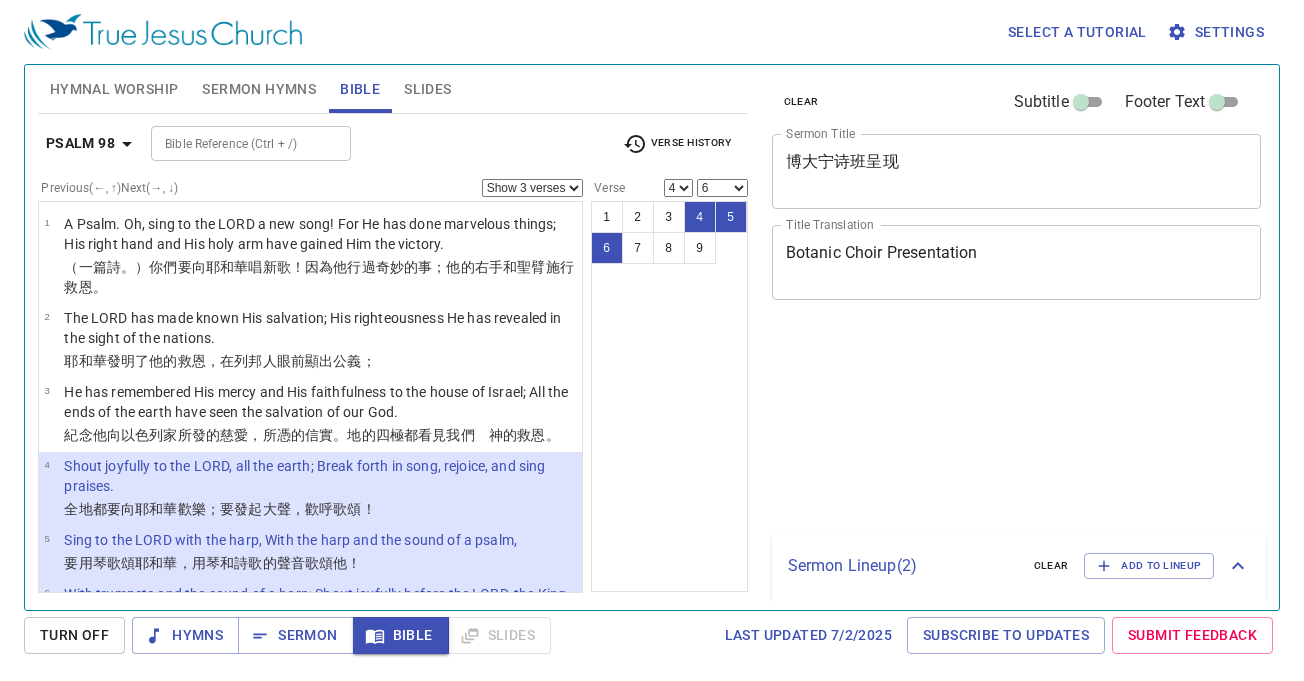 scroll, scrollTop: 0, scrollLeft: 0, axis: both 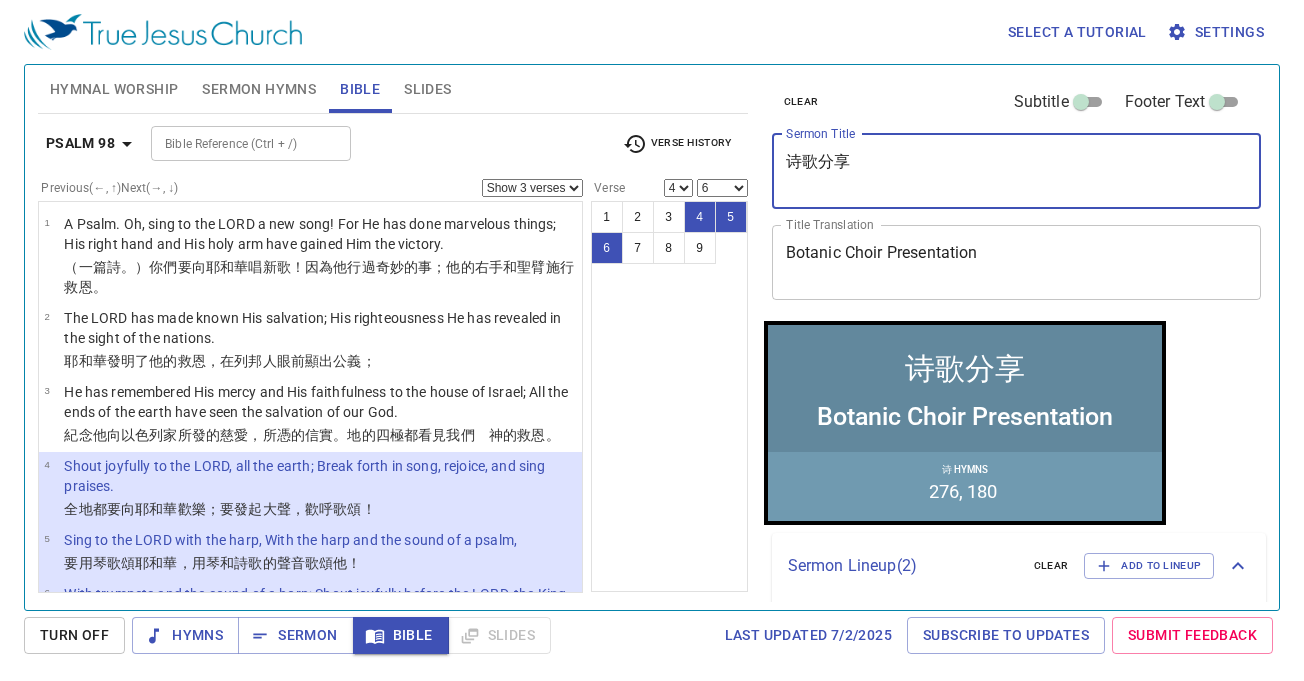 type on "诗歌分享" 